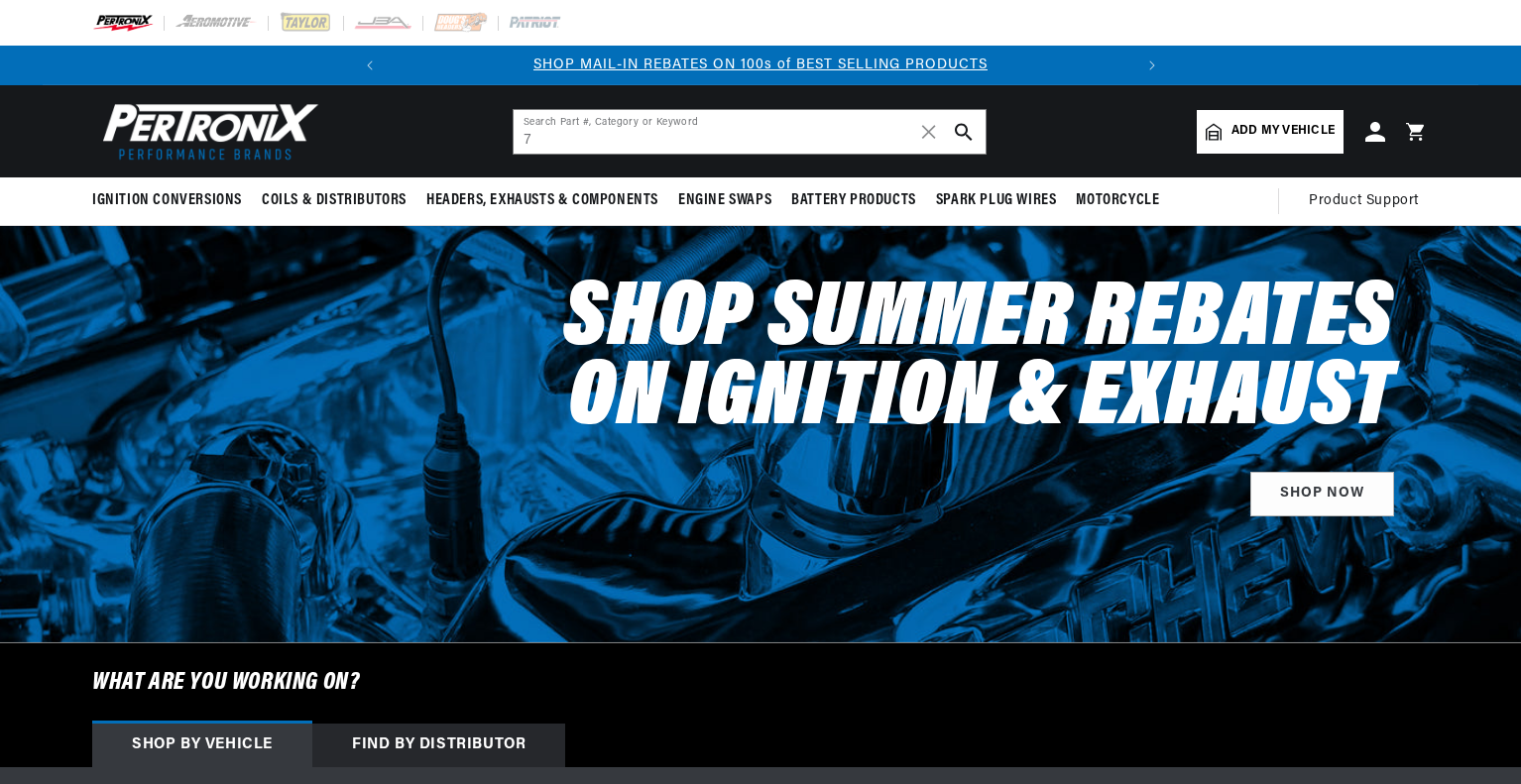 scroll, scrollTop: 0, scrollLeft: 0, axis: both 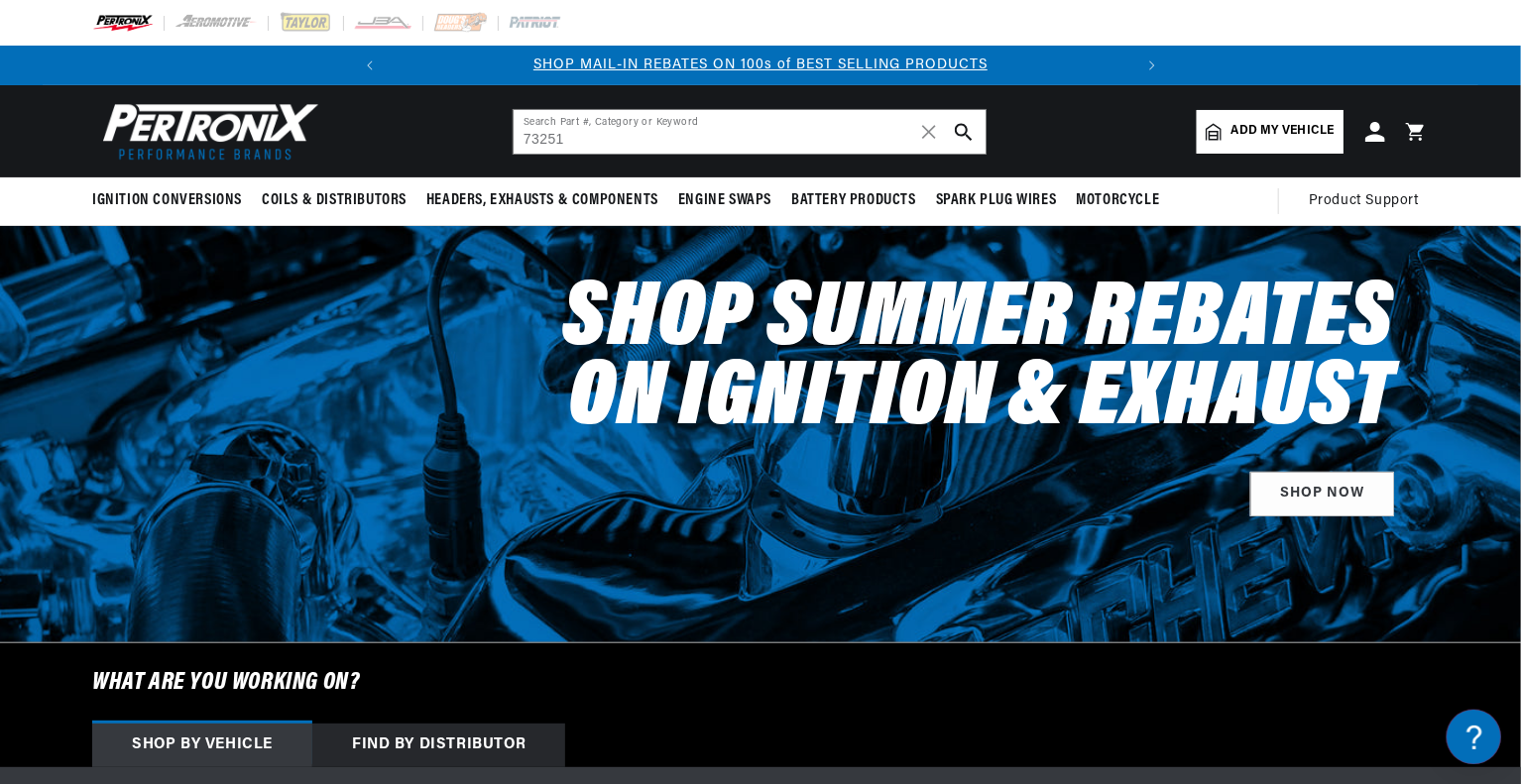 type on "73251" 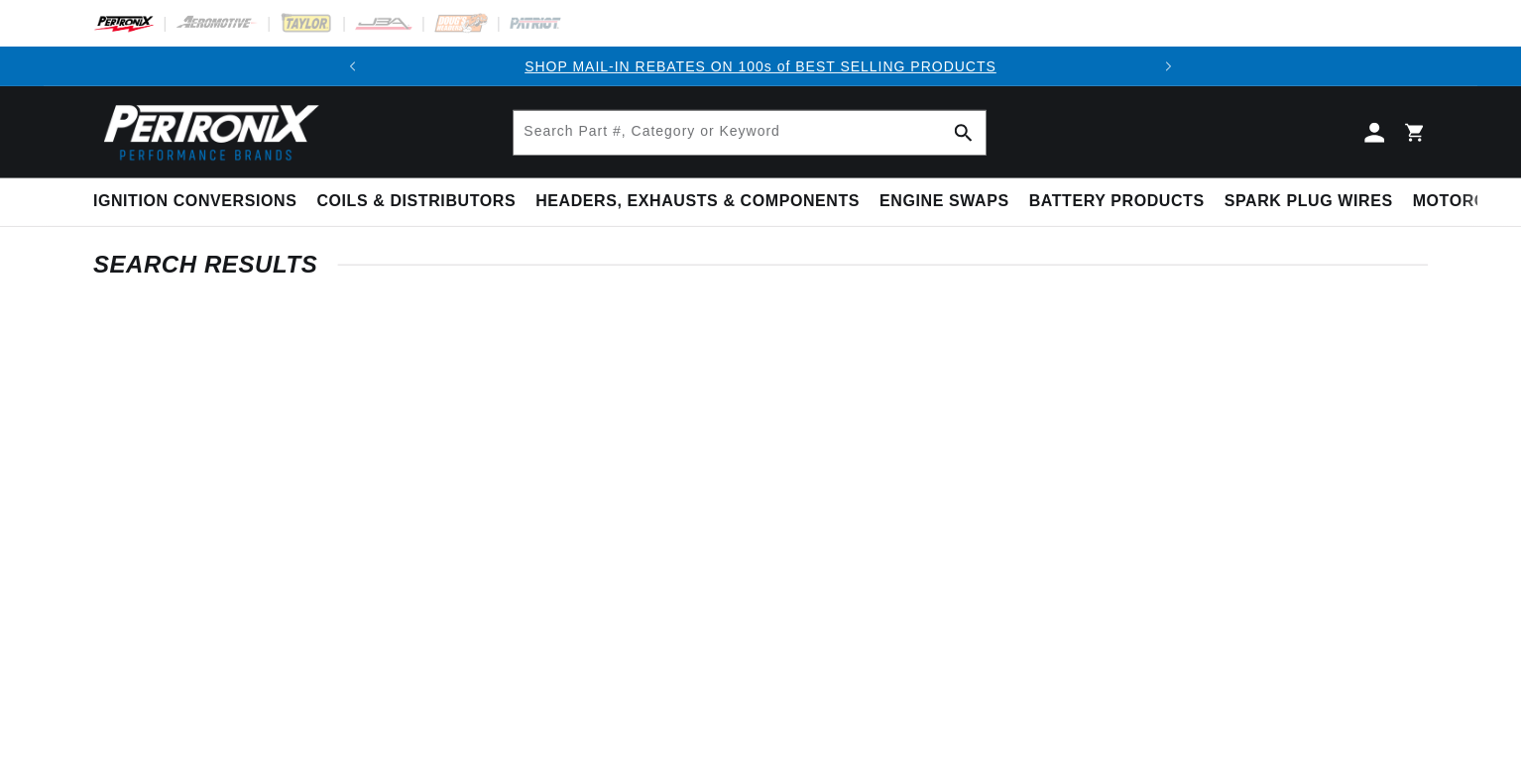 scroll, scrollTop: 0, scrollLeft: 0, axis: both 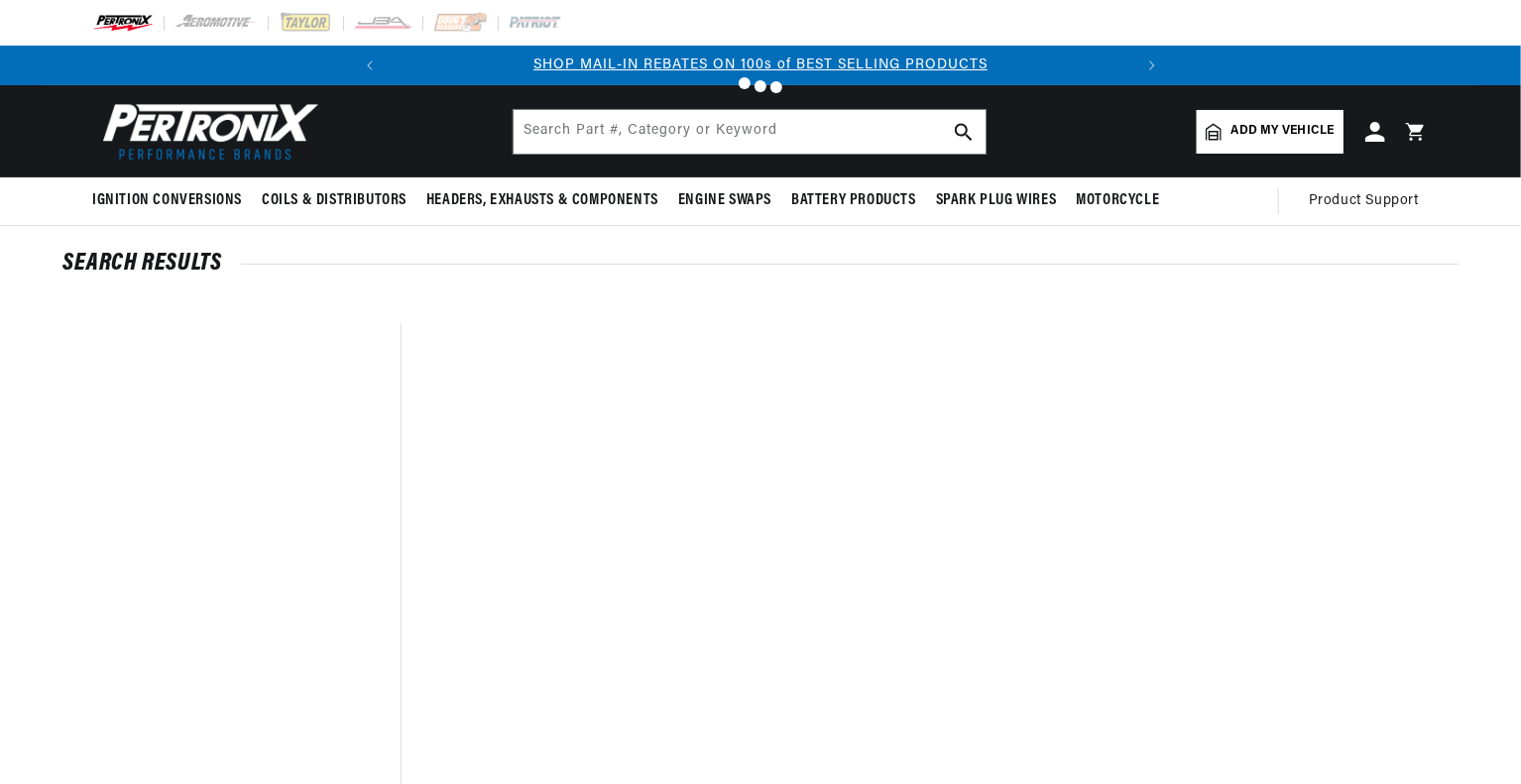 type on "73251" 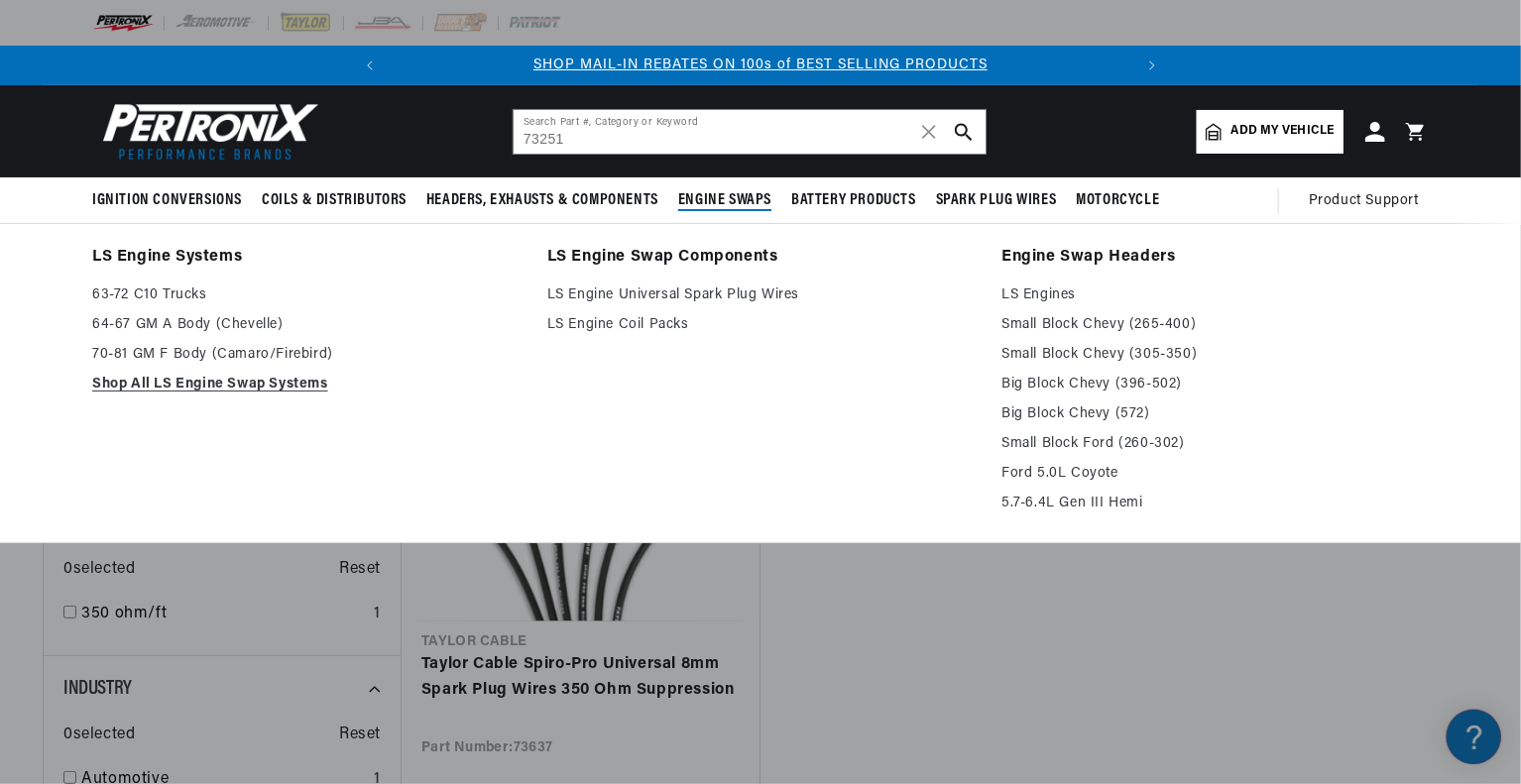 scroll, scrollTop: 0, scrollLeft: 0, axis: both 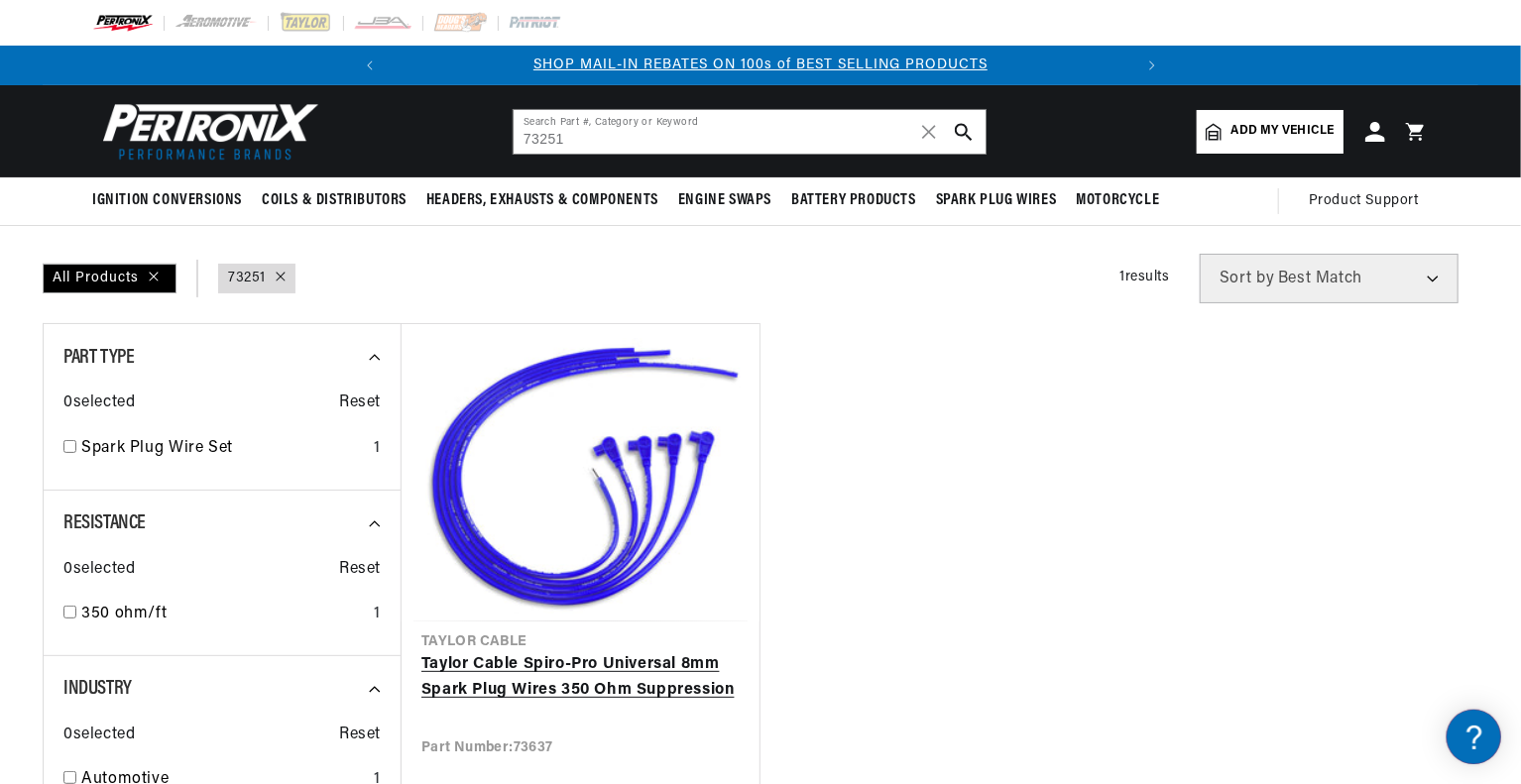 click on "Taylor Cable Spiro-Pro Universal 8mm Spark Plug Wires 350 Ohm Suppression" at bounding box center (580, 677) 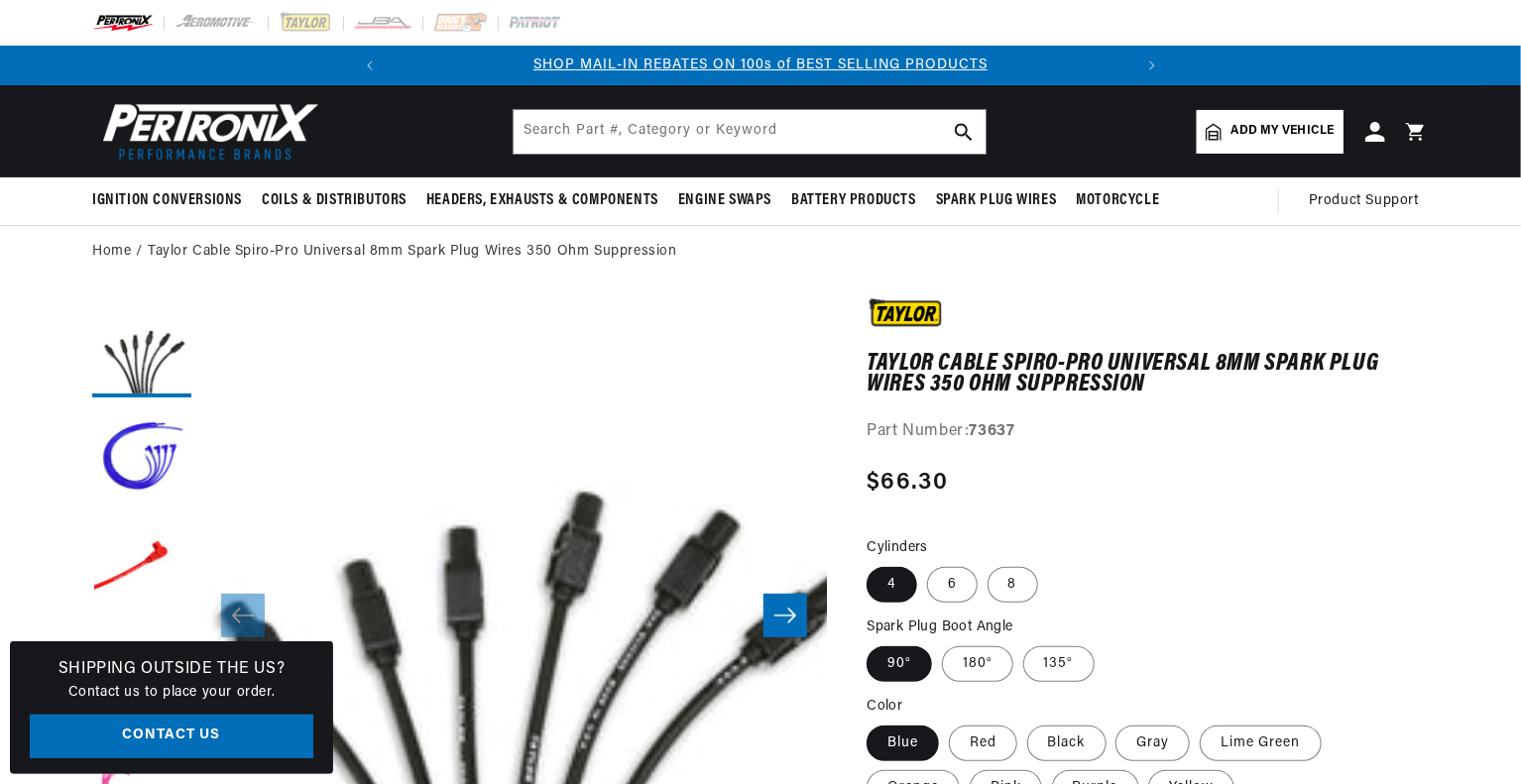 scroll, scrollTop: 147, scrollLeft: 0, axis: vertical 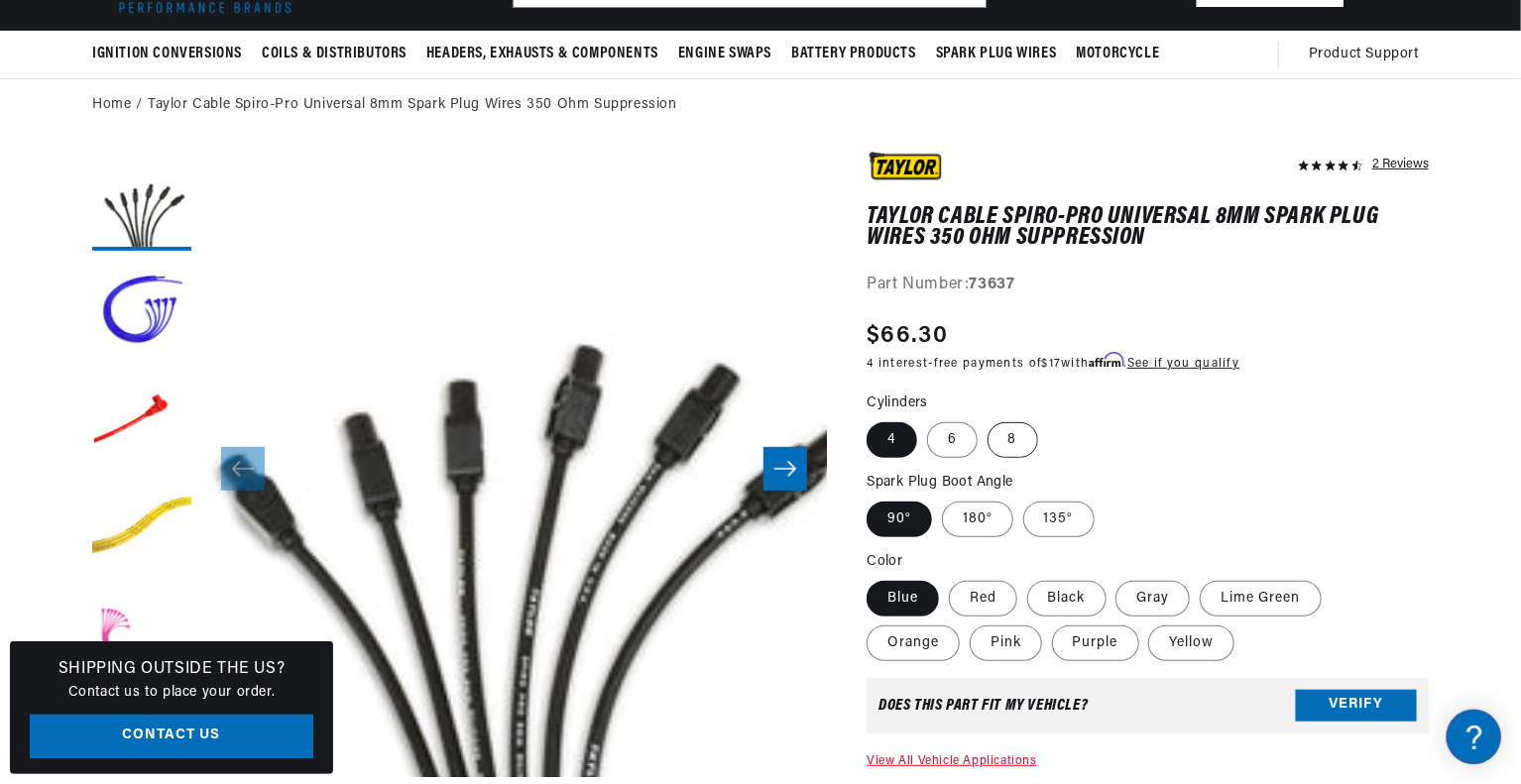 click on "8" at bounding box center [1012, 440] 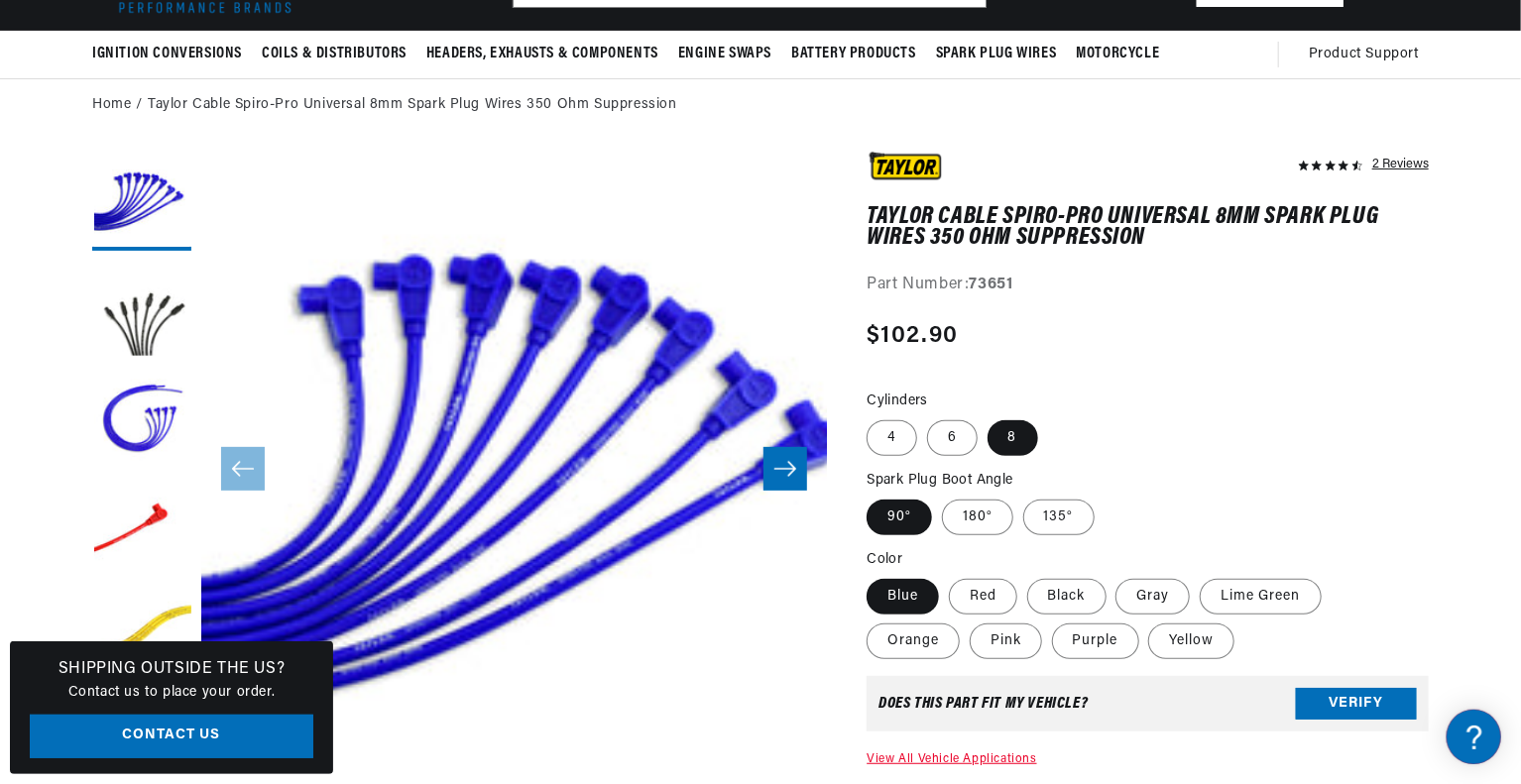 scroll, scrollTop: 0, scrollLeft: 740, axis: horizontal 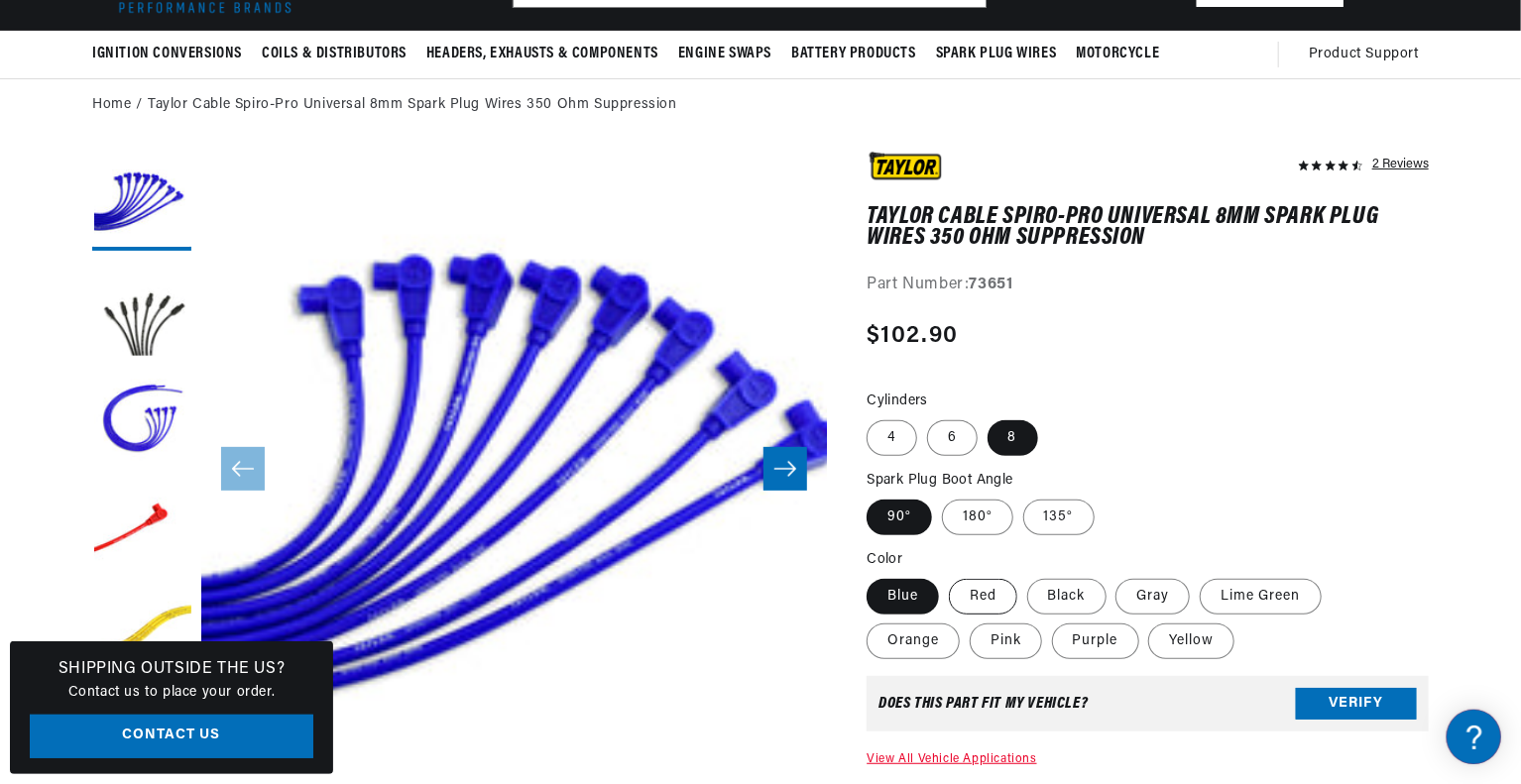 click on "Red" at bounding box center (983, 597) 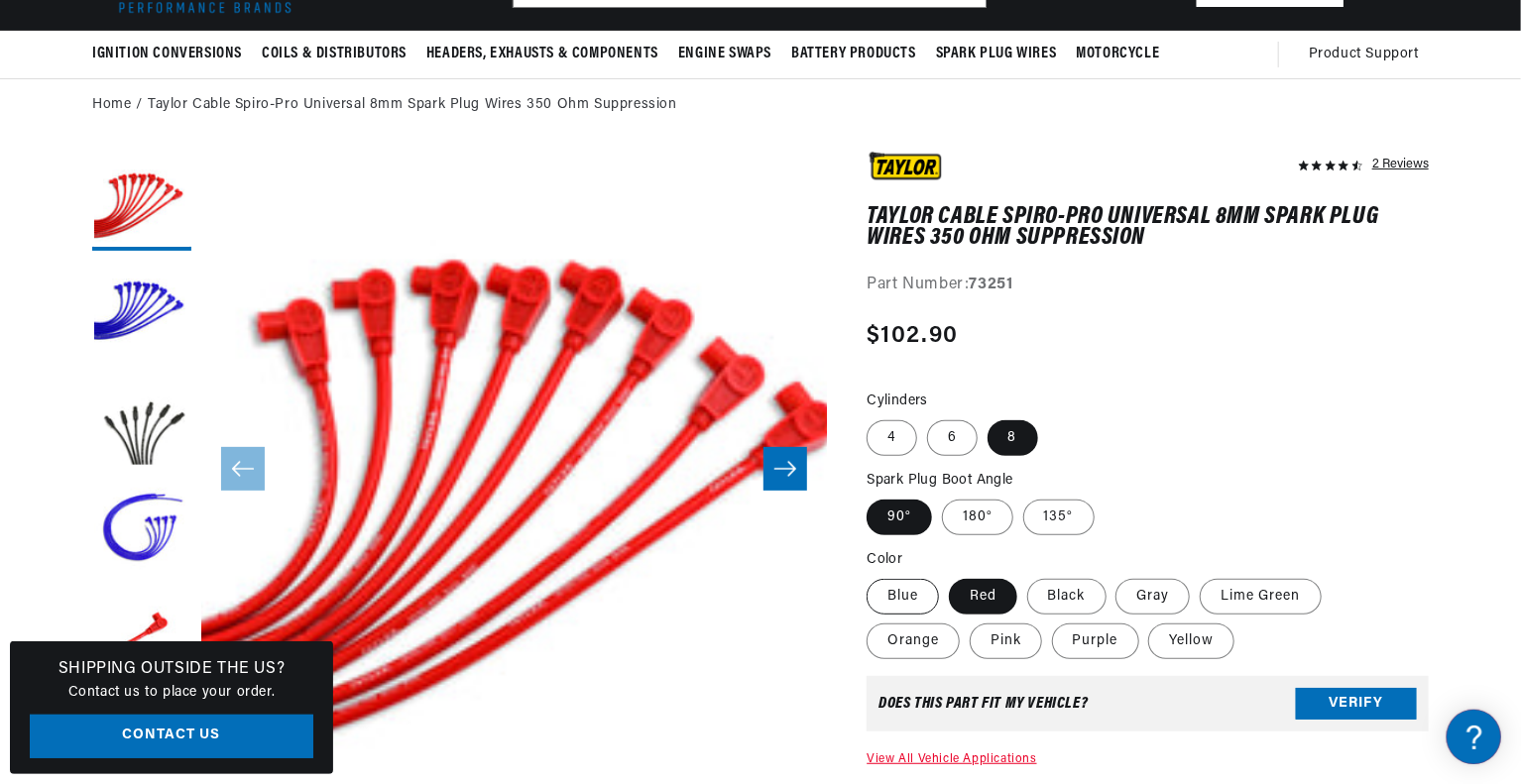 click on "Blue" at bounding box center [902, 597] 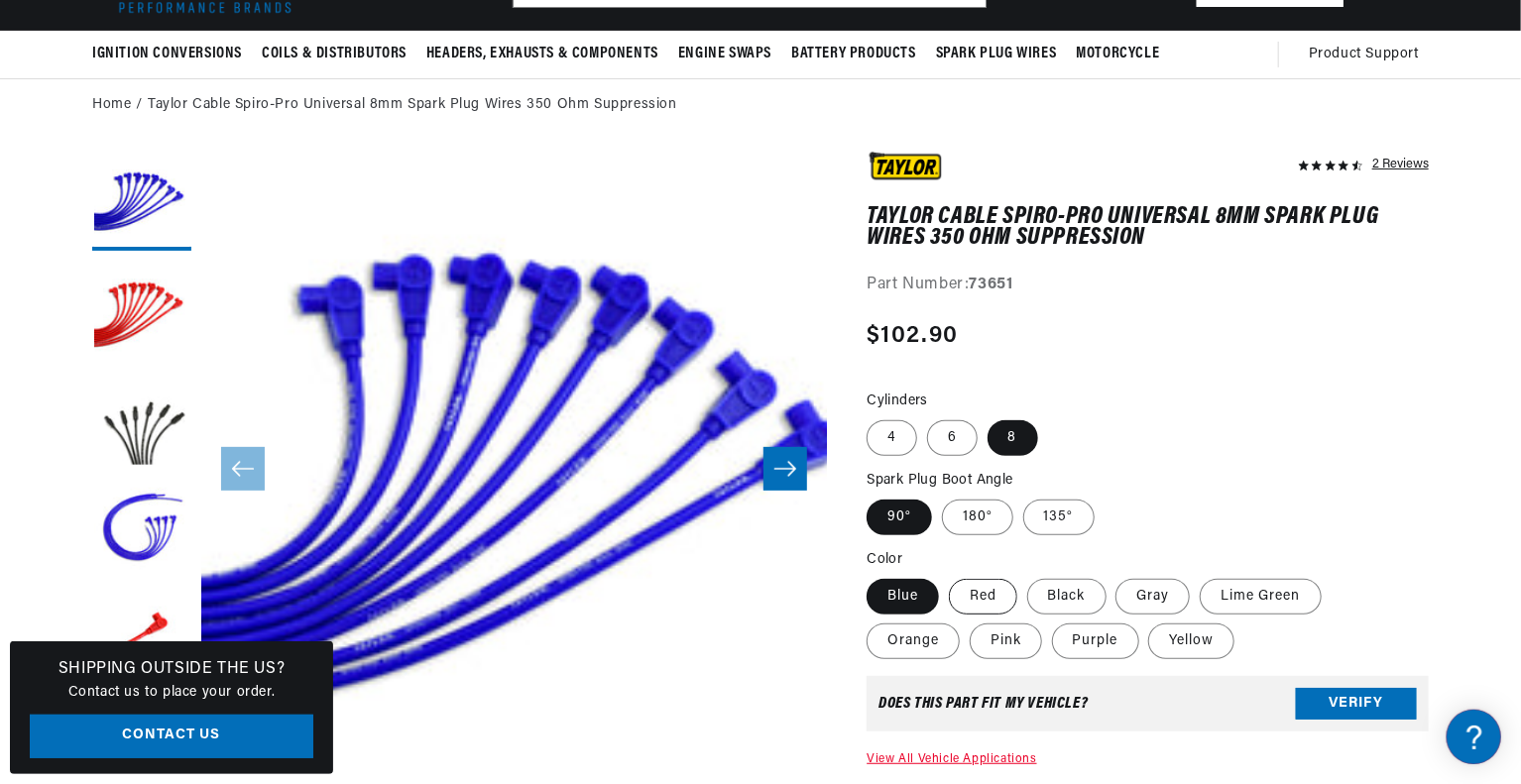click on "Red" at bounding box center [983, 597] 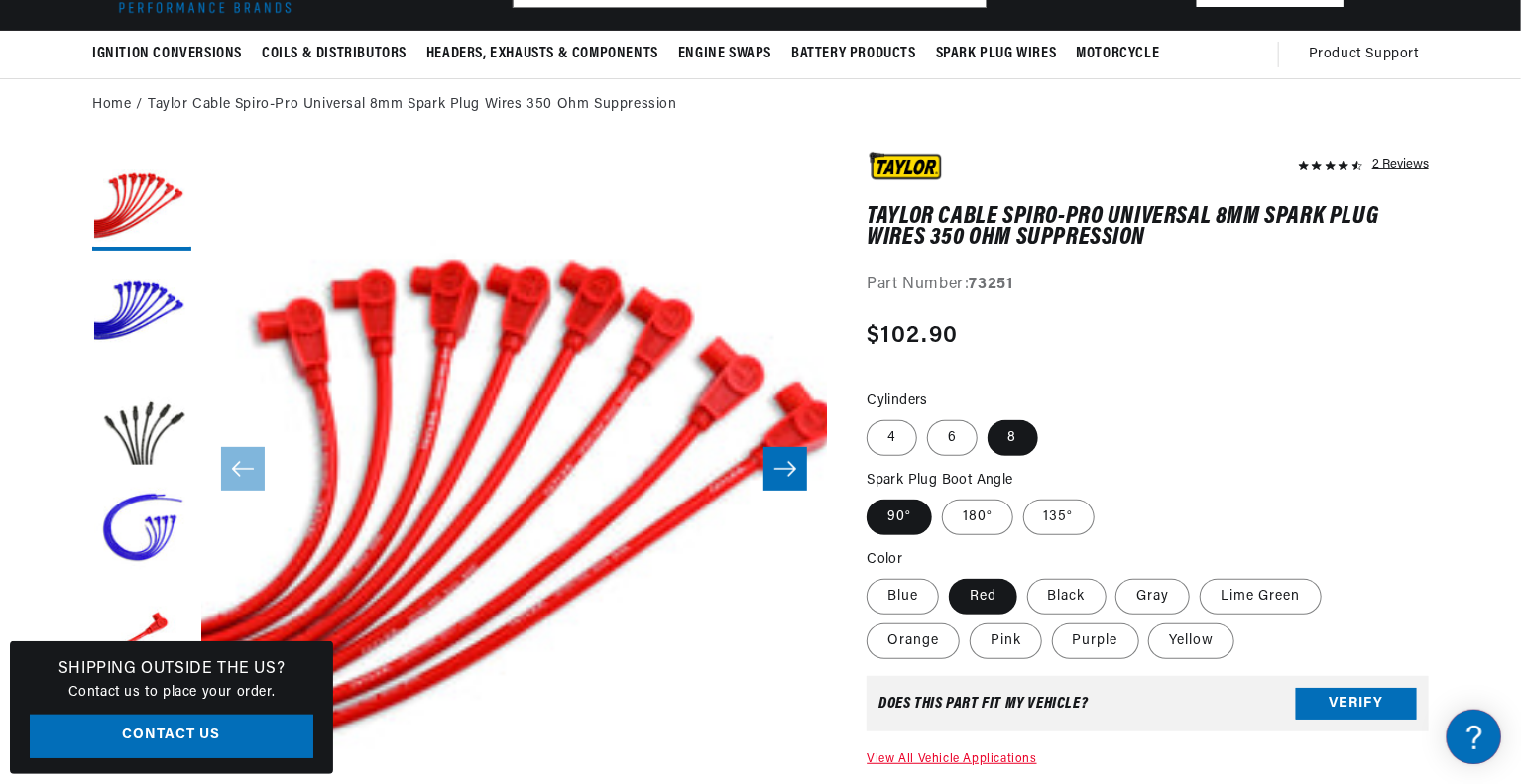 scroll, scrollTop: 0, scrollLeft: 0, axis: both 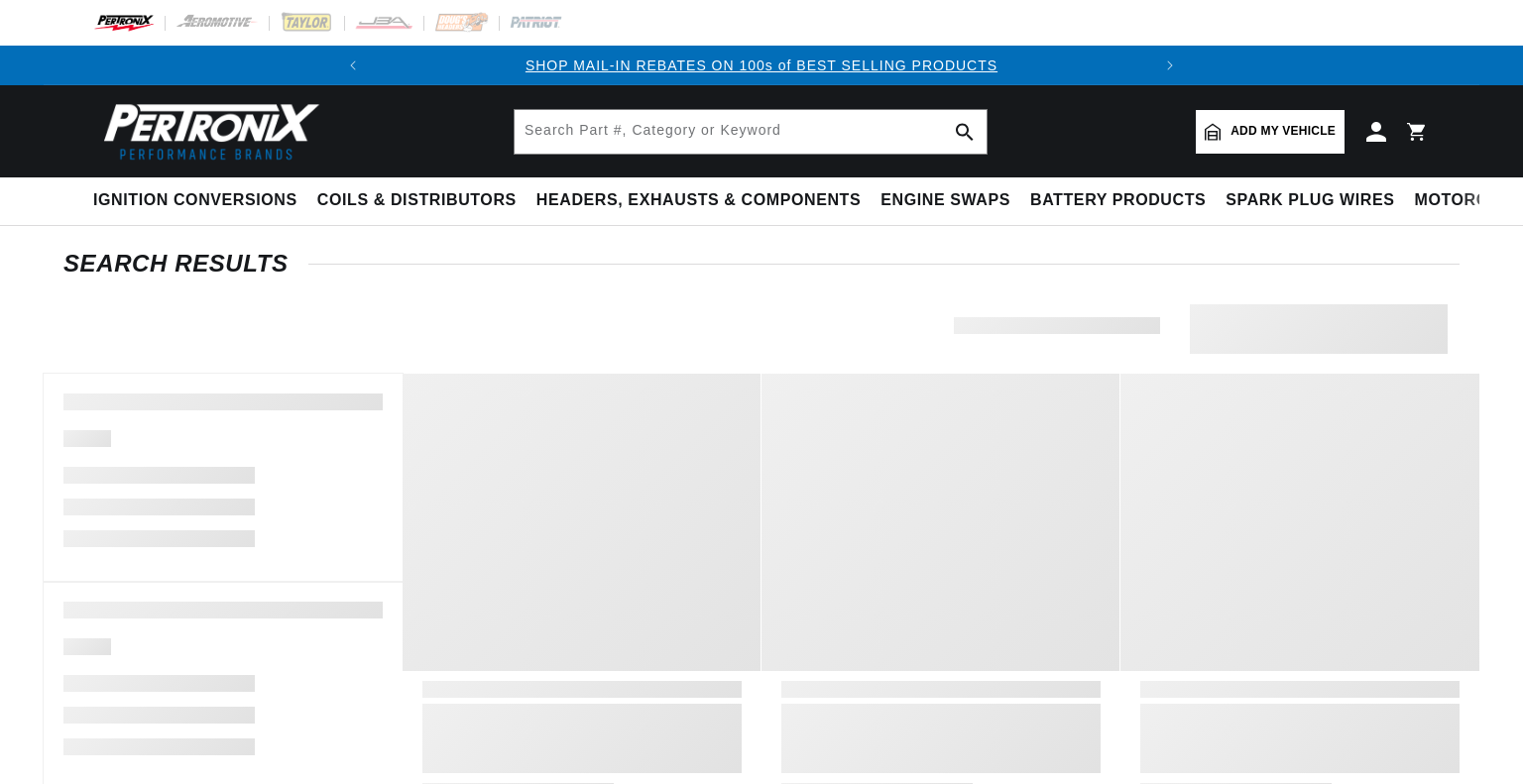 type on "73251" 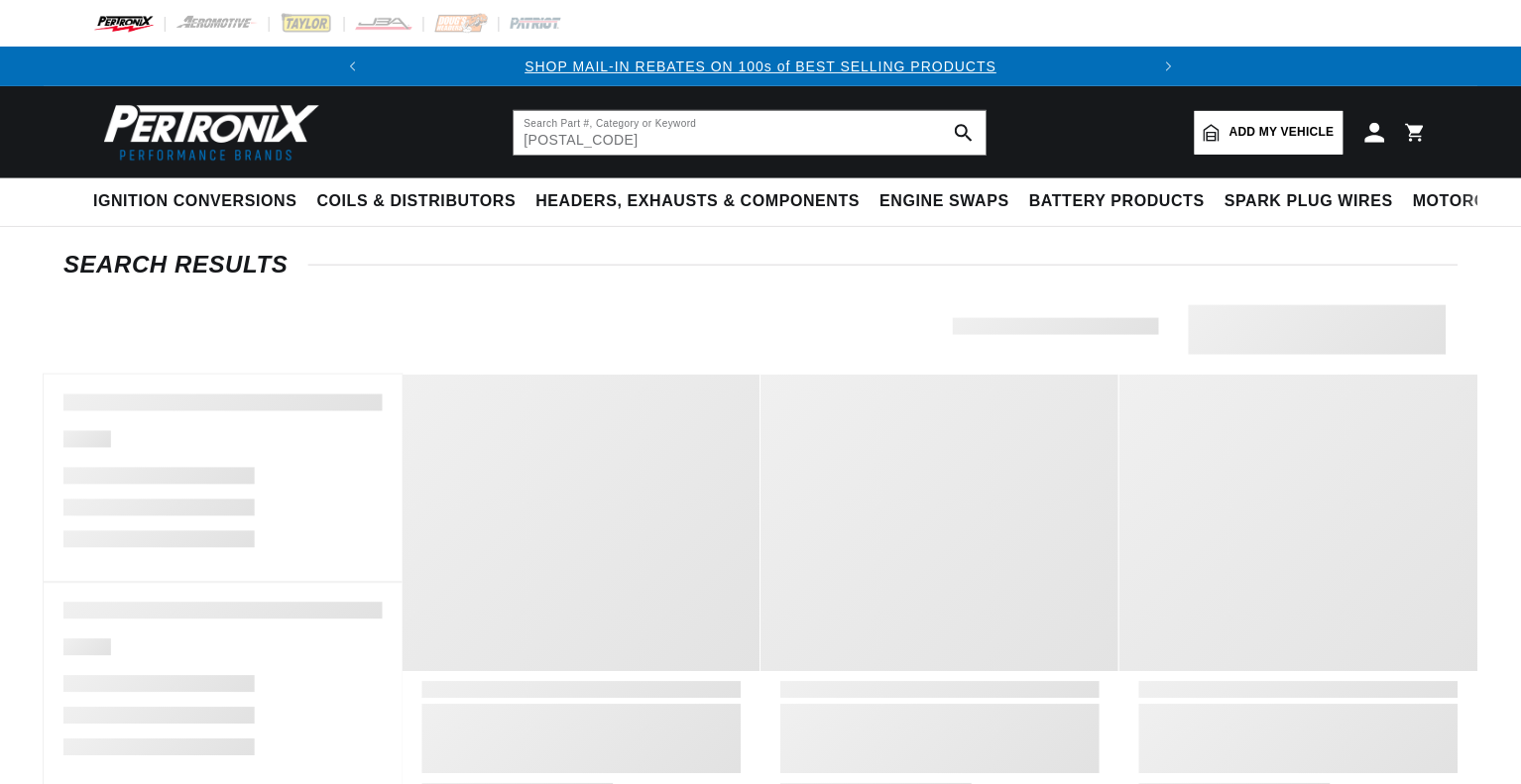 scroll, scrollTop: 0, scrollLeft: 0, axis: both 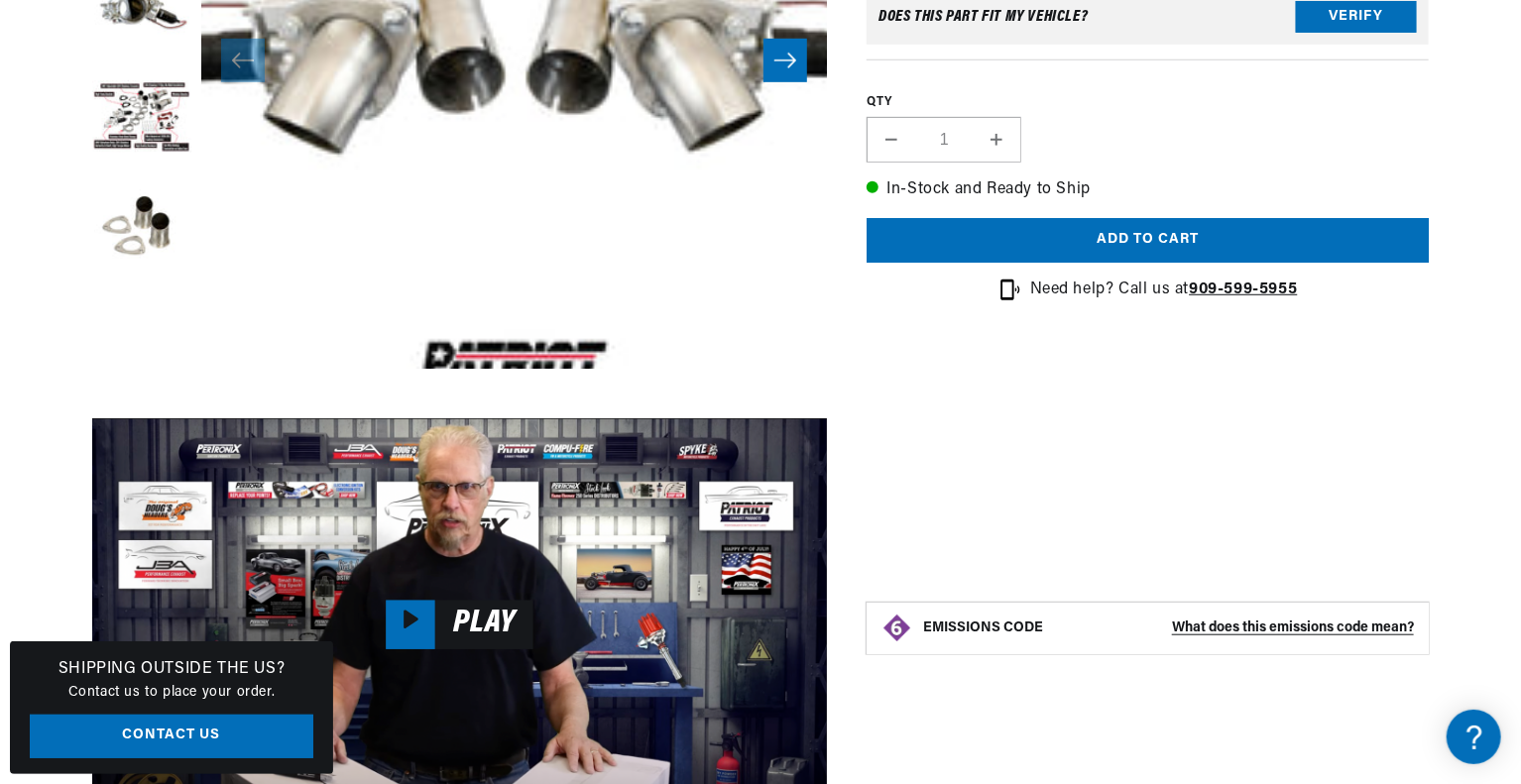 click 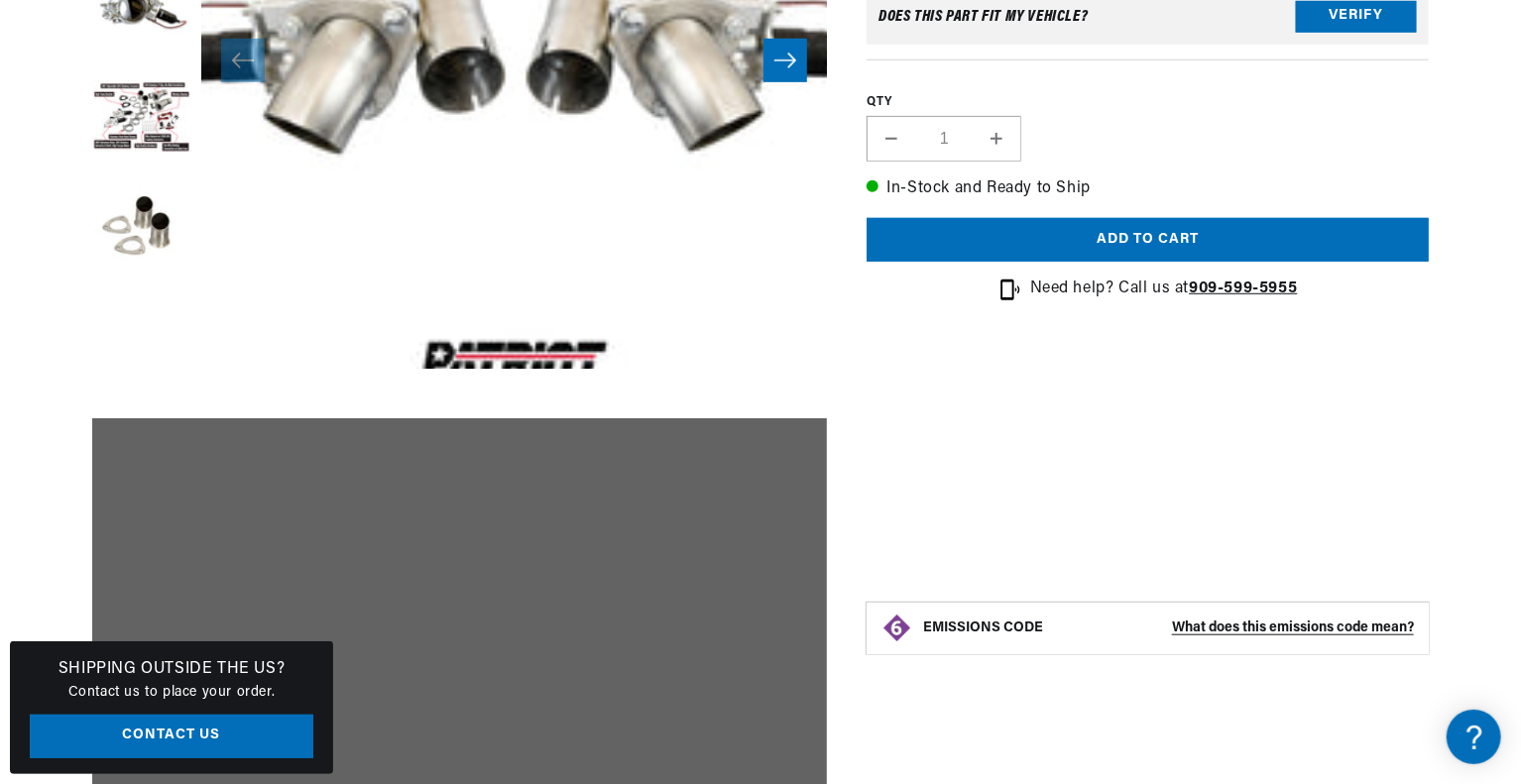 scroll, scrollTop: 555, scrollLeft: 0, axis: vertical 